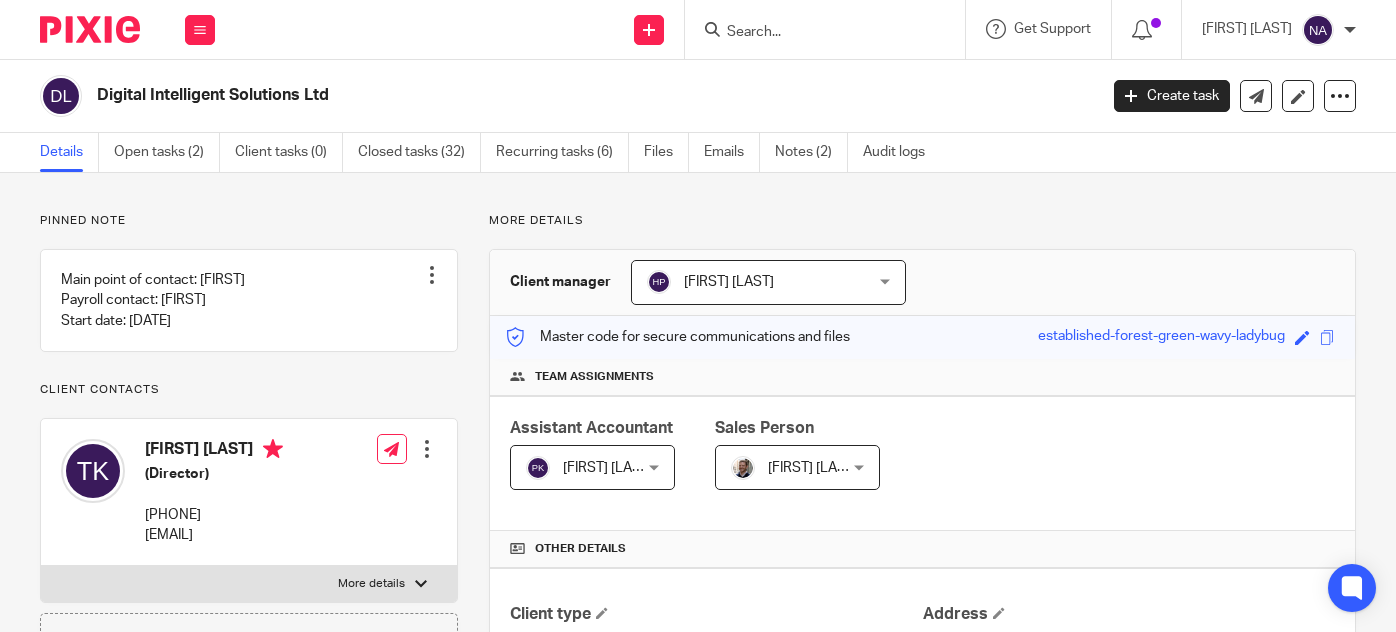 scroll, scrollTop: 0, scrollLeft: 0, axis: both 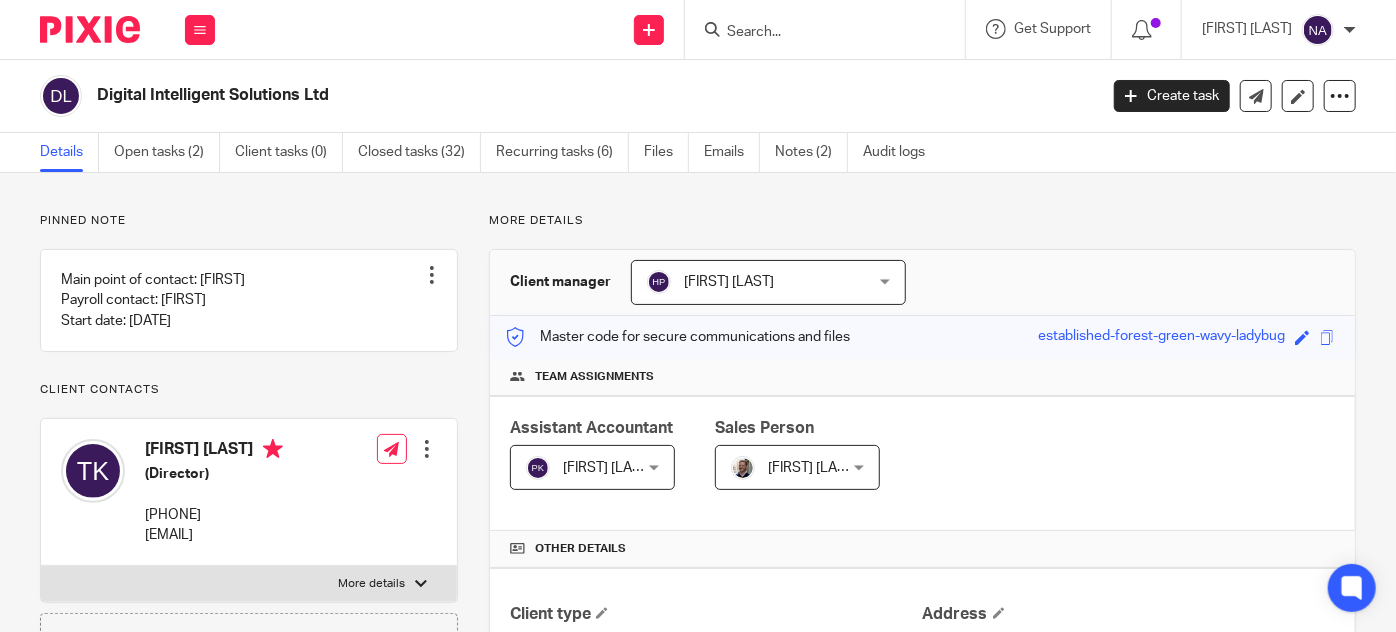 click at bounding box center (815, 33) 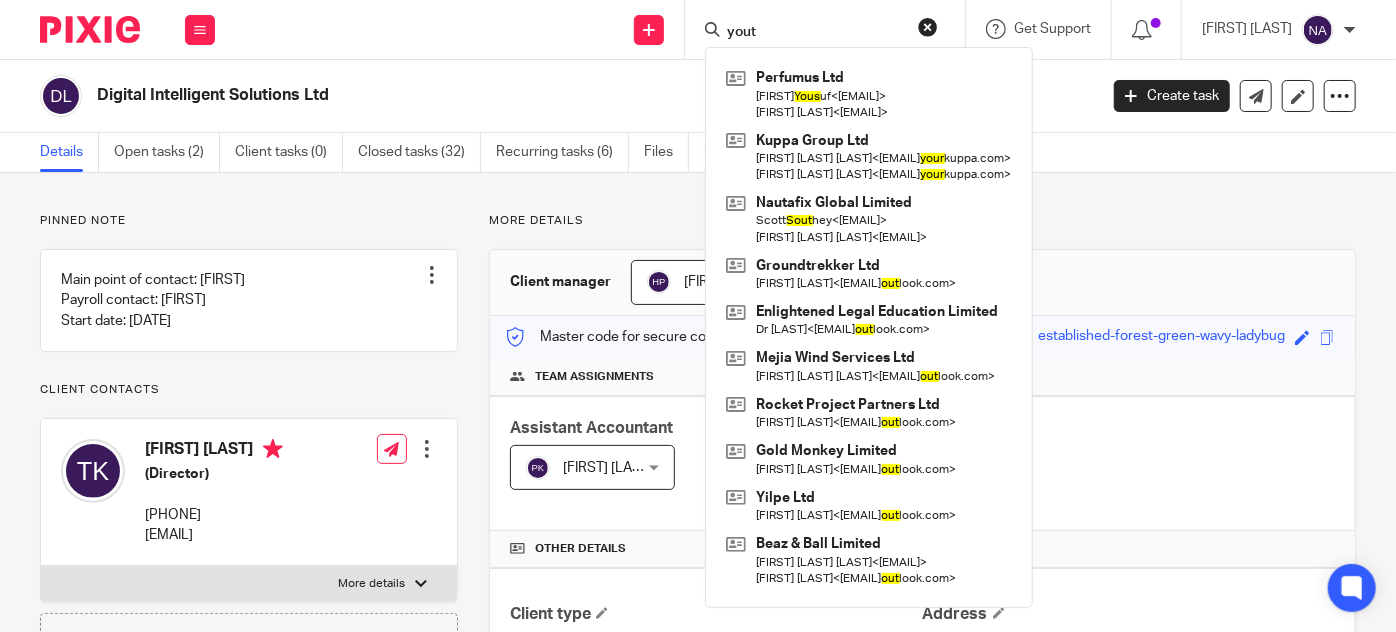 type on "yout" 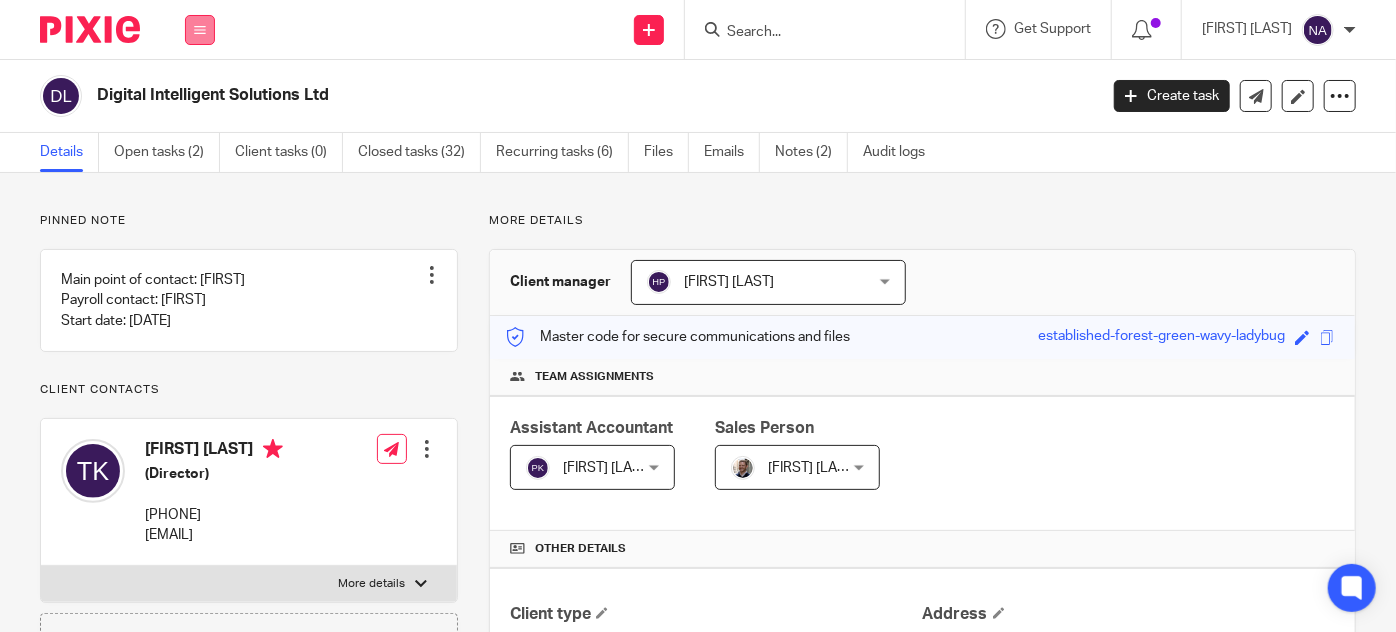 click at bounding box center (200, 30) 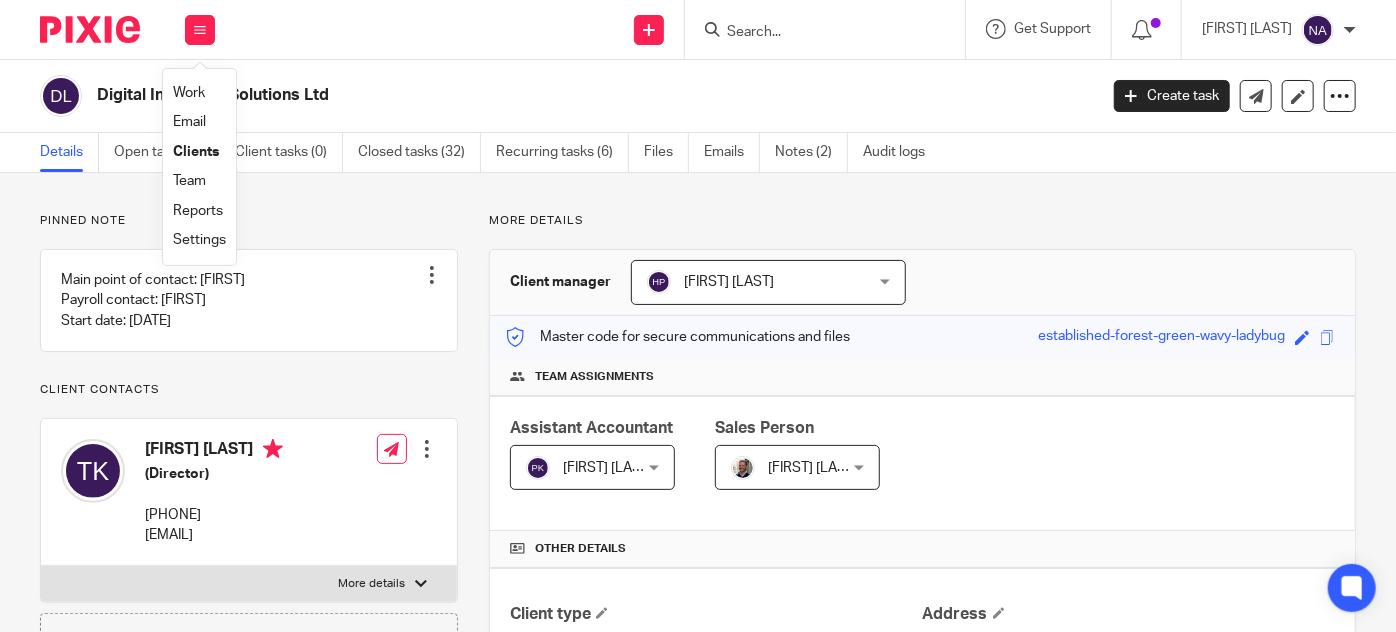 click on "Clients" at bounding box center (196, 152) 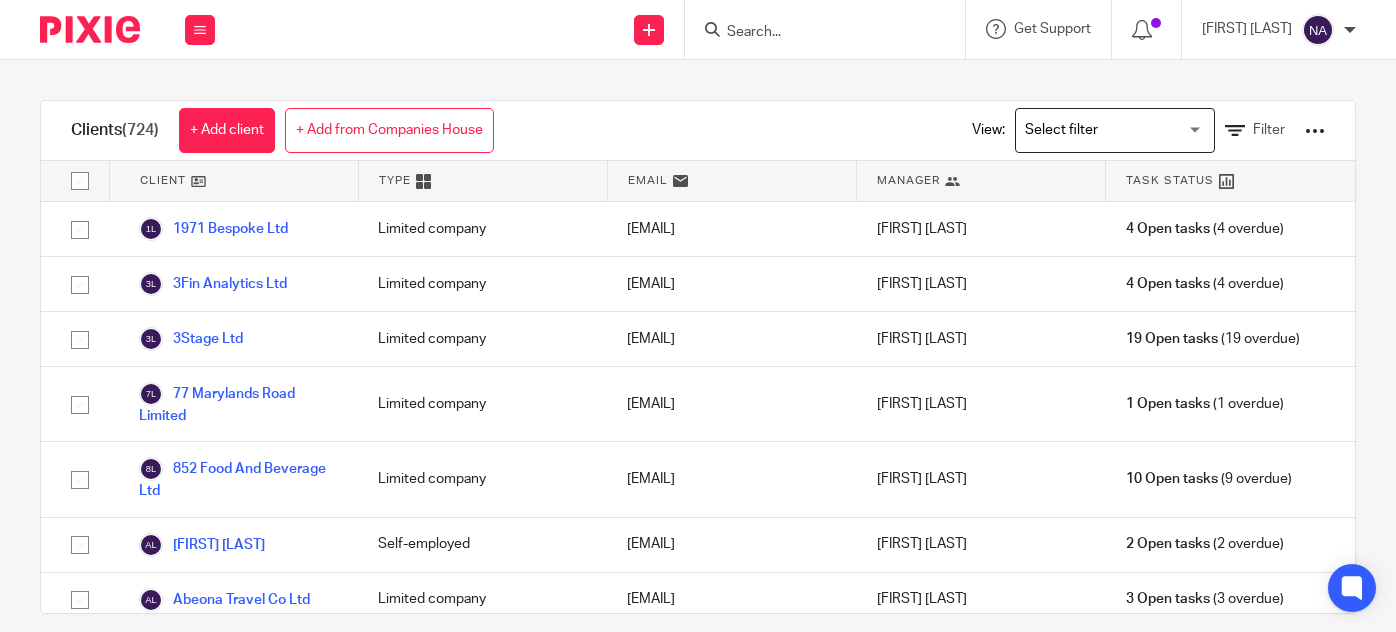 scroll, scrollTop: 0, scrollLeft: 0, axis: both 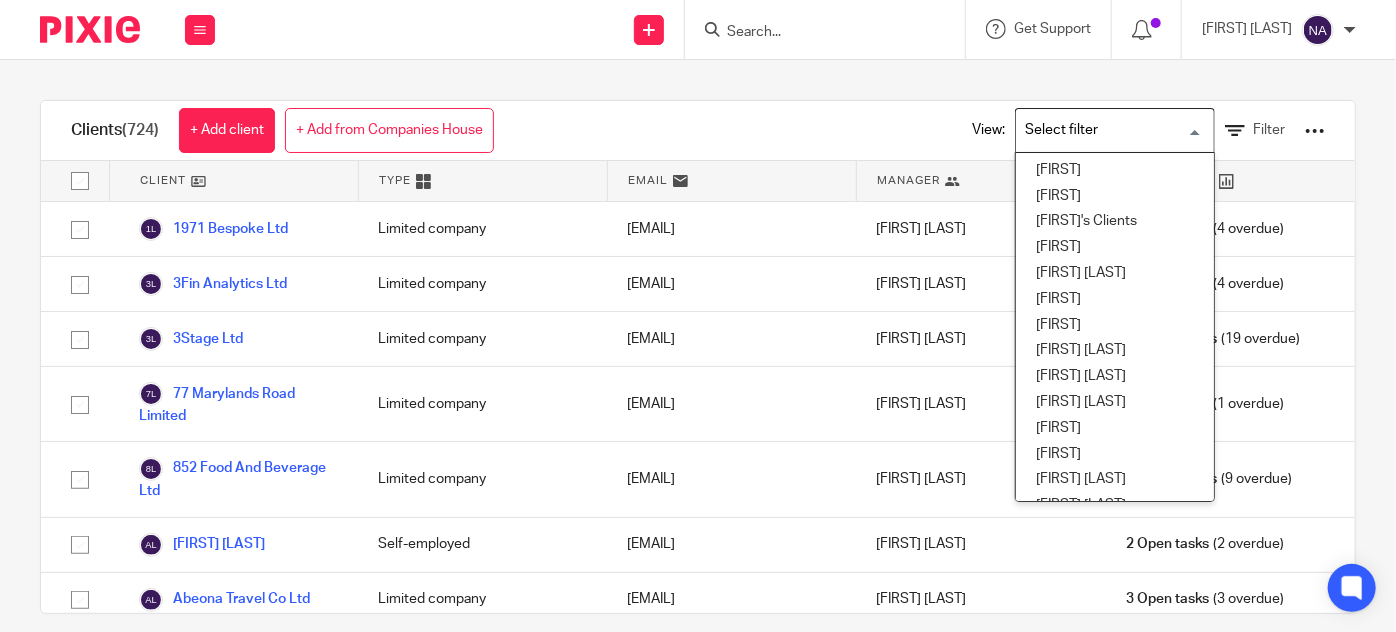 click at bounding box center (1110, 130) 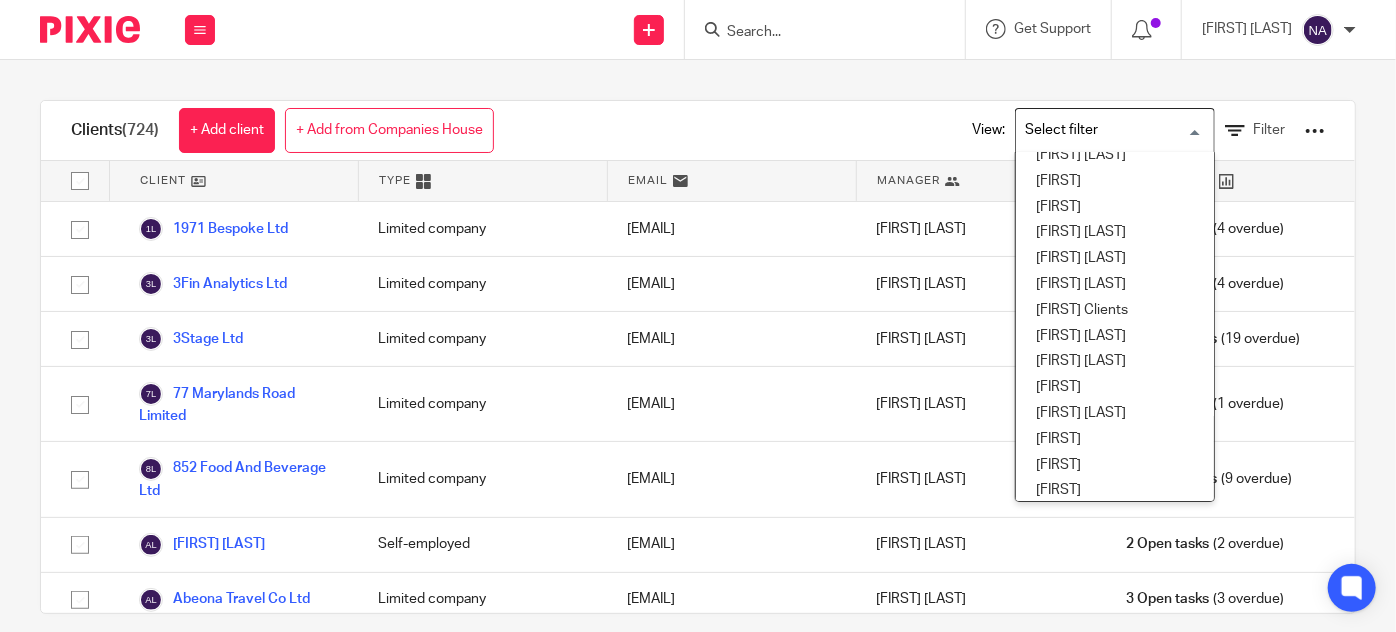 scroll, scrollTop: 258, scrollLeft: 0, axis: vertical 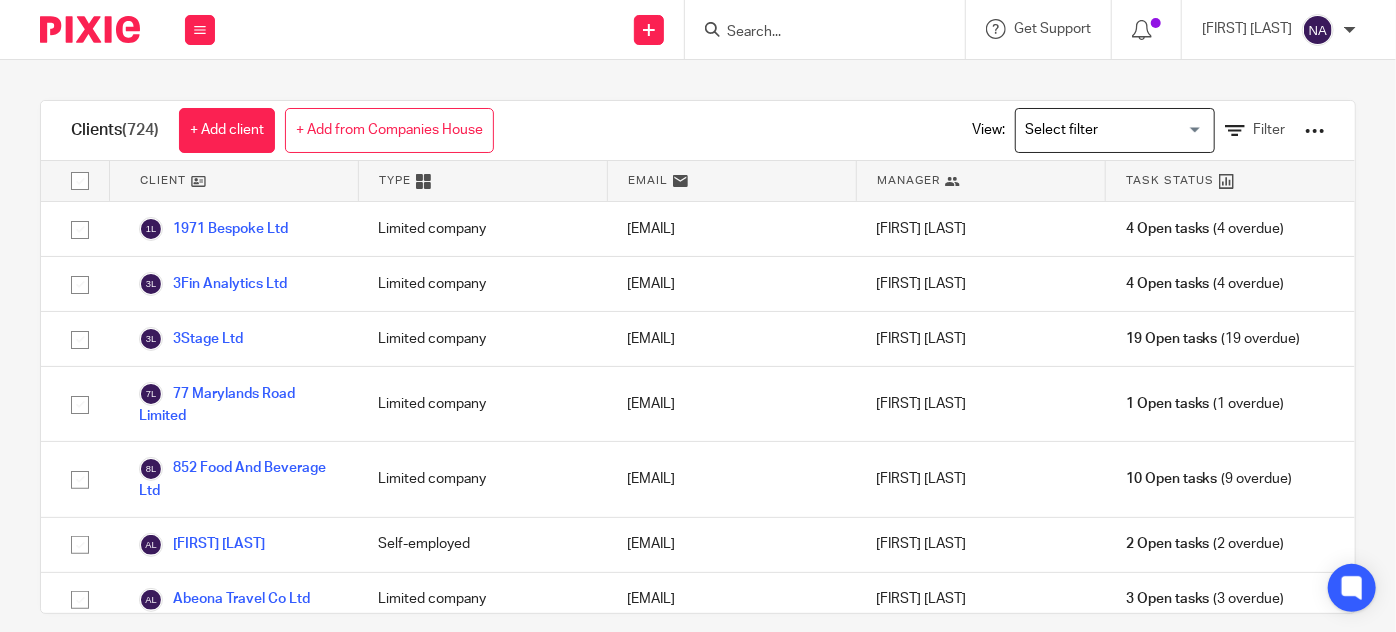 click on "Clients
(724)
+ Add client
+ Add from Companies House
View:
Loading...          Filter" at bounding box center [698, 131] 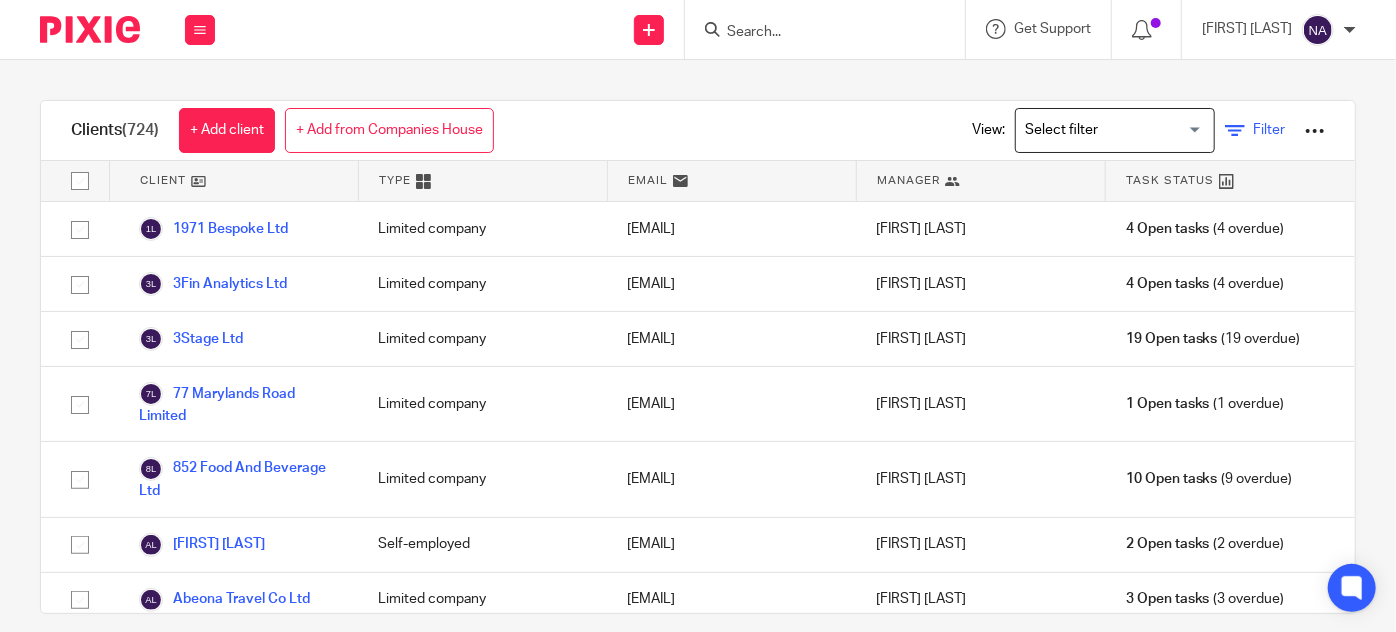 click on "Filter" at bounding box center [1269, 130] 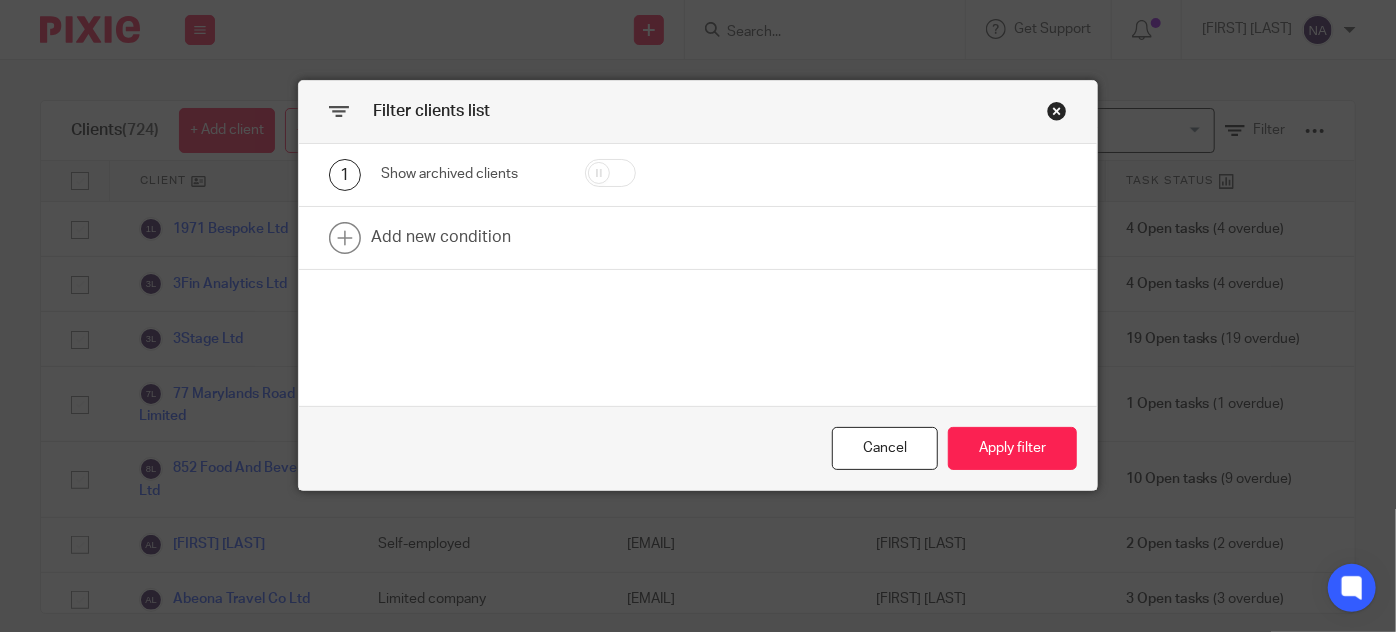 click at bounding box center (610, 173) 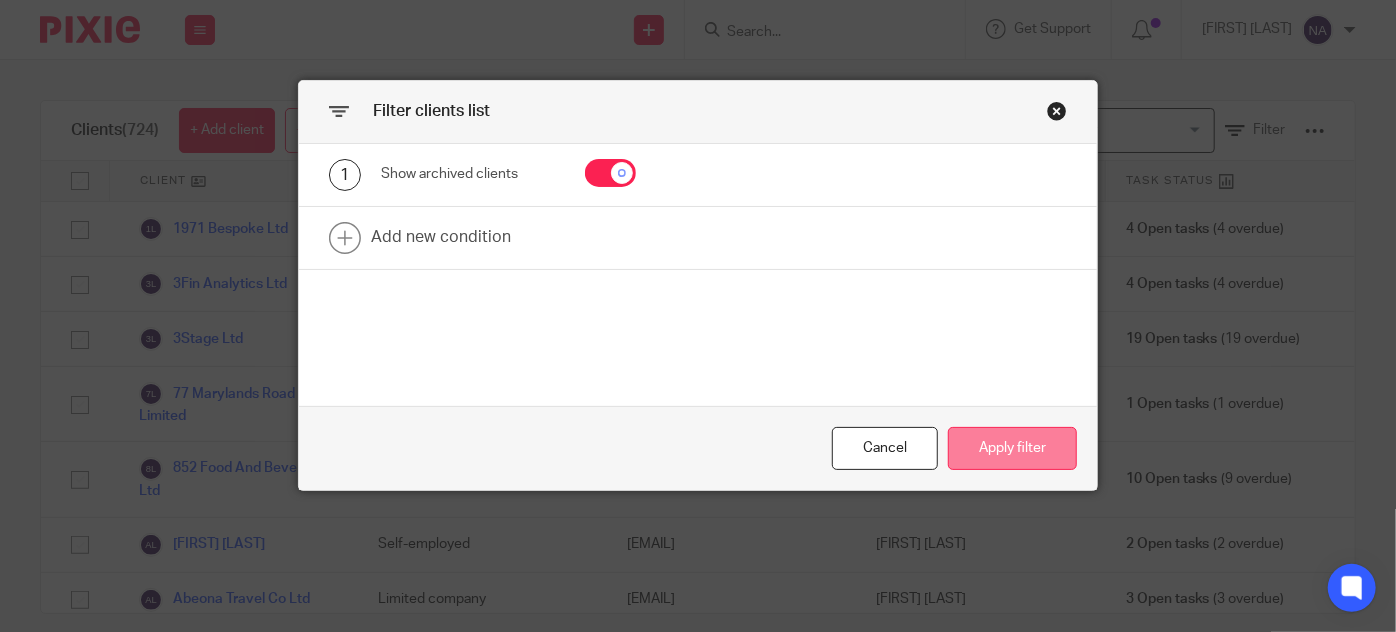 click on "Apply filter" at bounding box center [1012, 448] 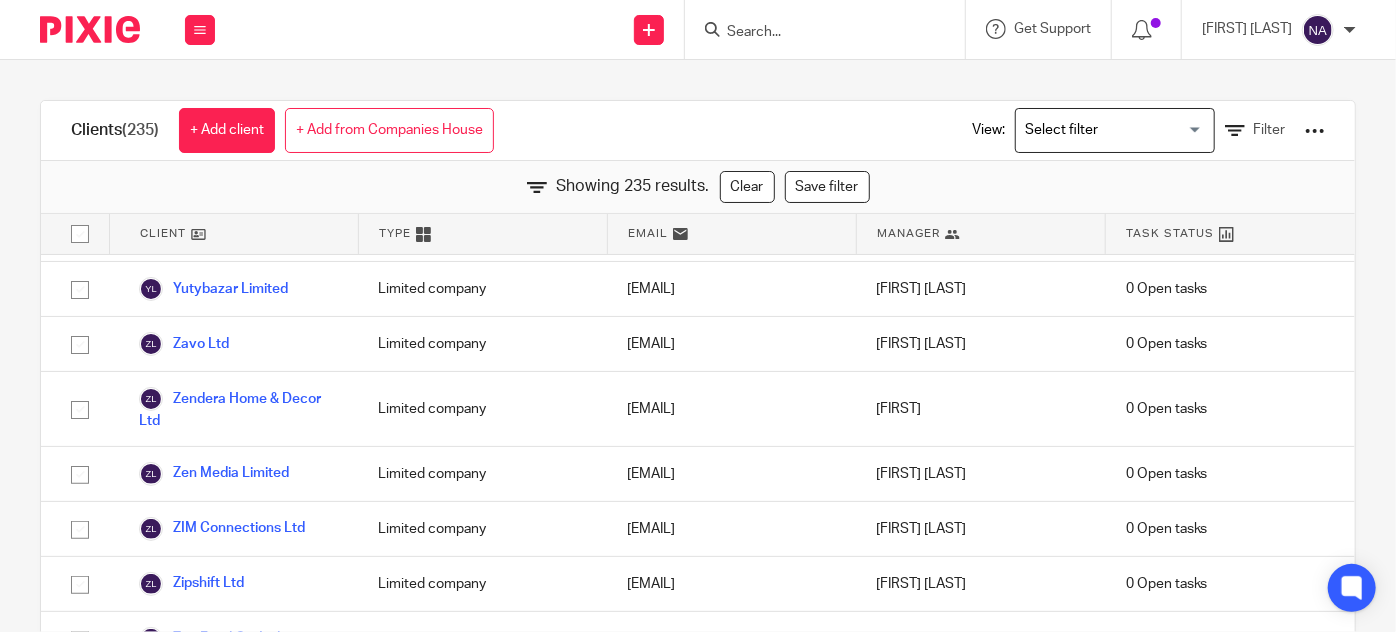 scroll, scrollTop: 14305, scrollLeft: 0, axis: vertical 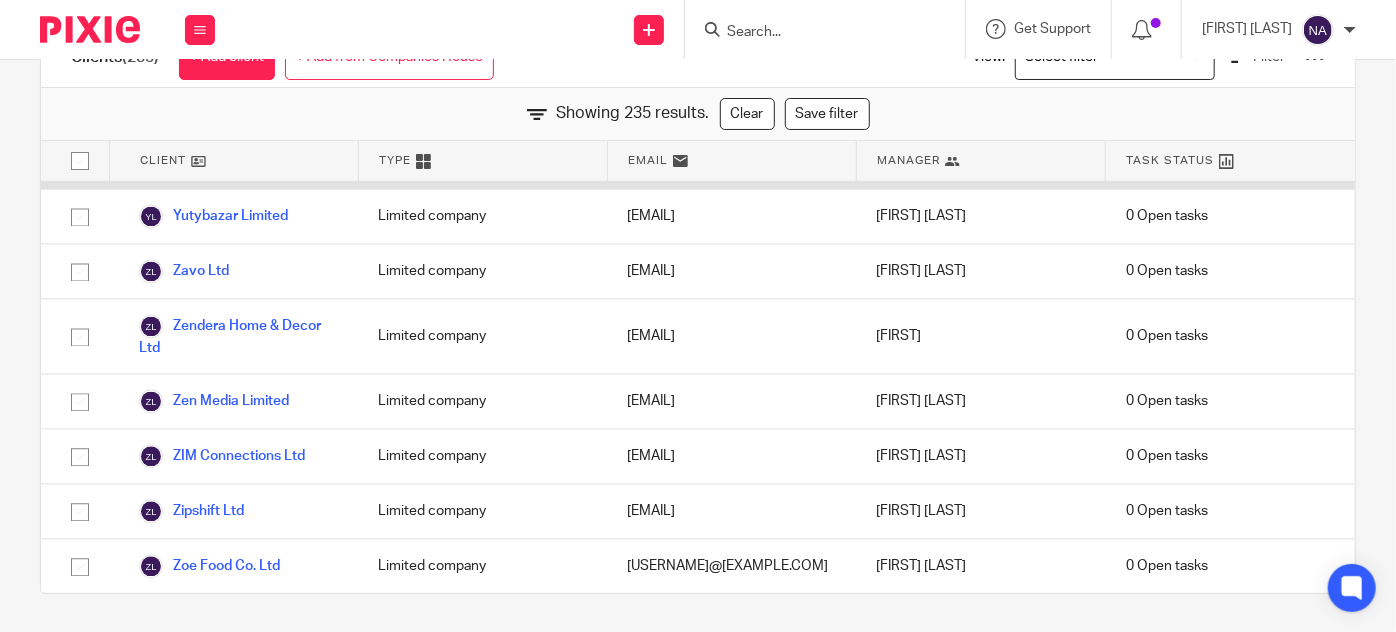 click on "Youthful Revival Ltd" at bounding box center (219, 161) 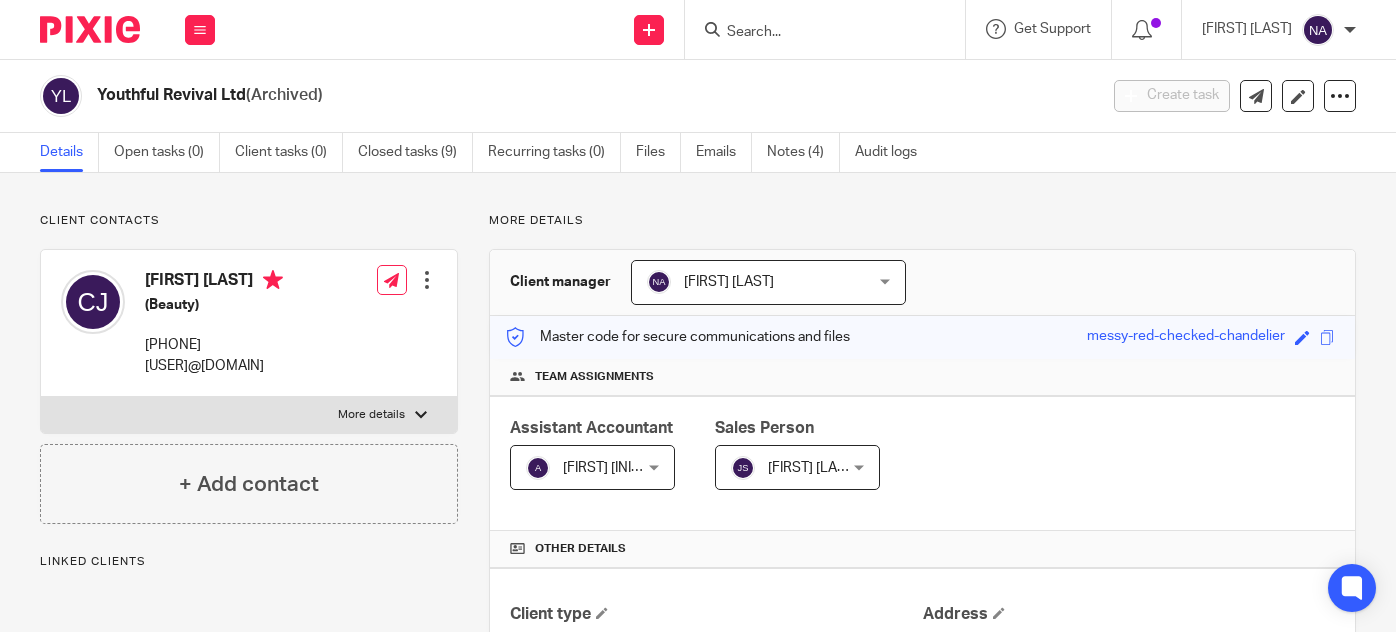 scroll, scrollTop: 0, scrollLeft: 0, axis: both 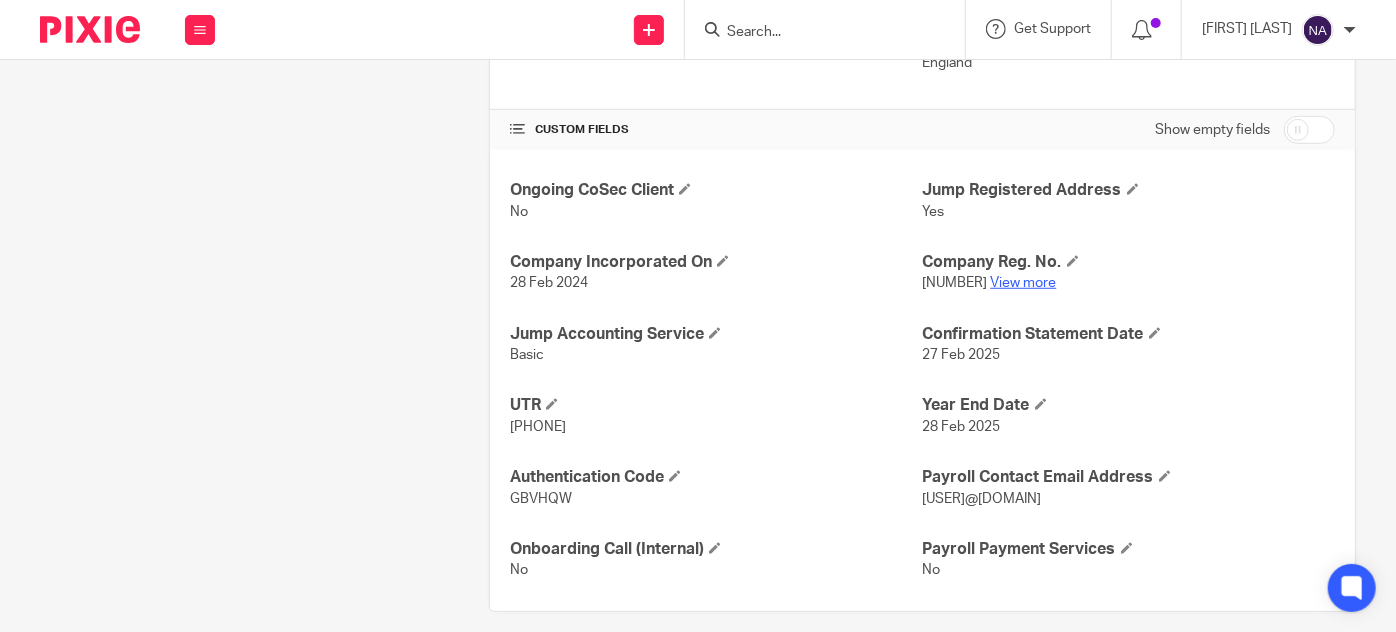 click on "[NUMBER] View more" at bounding box center (1129, 283) 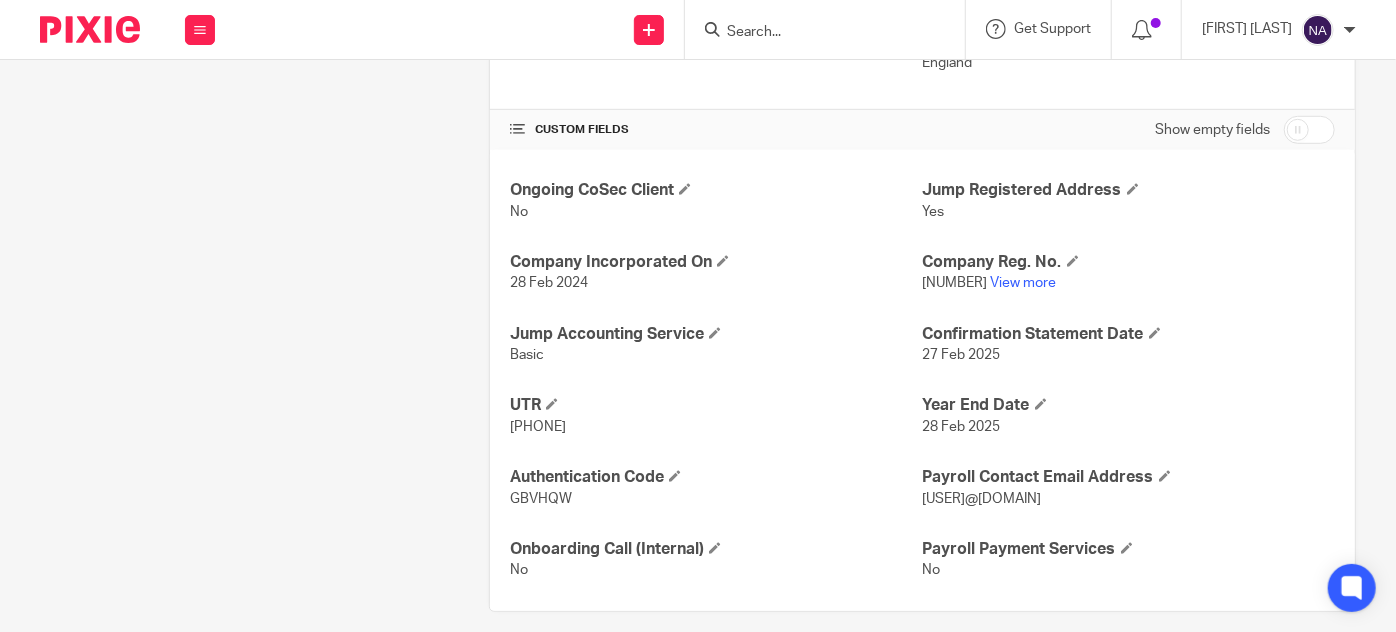 click at bounding box center (815, 33) 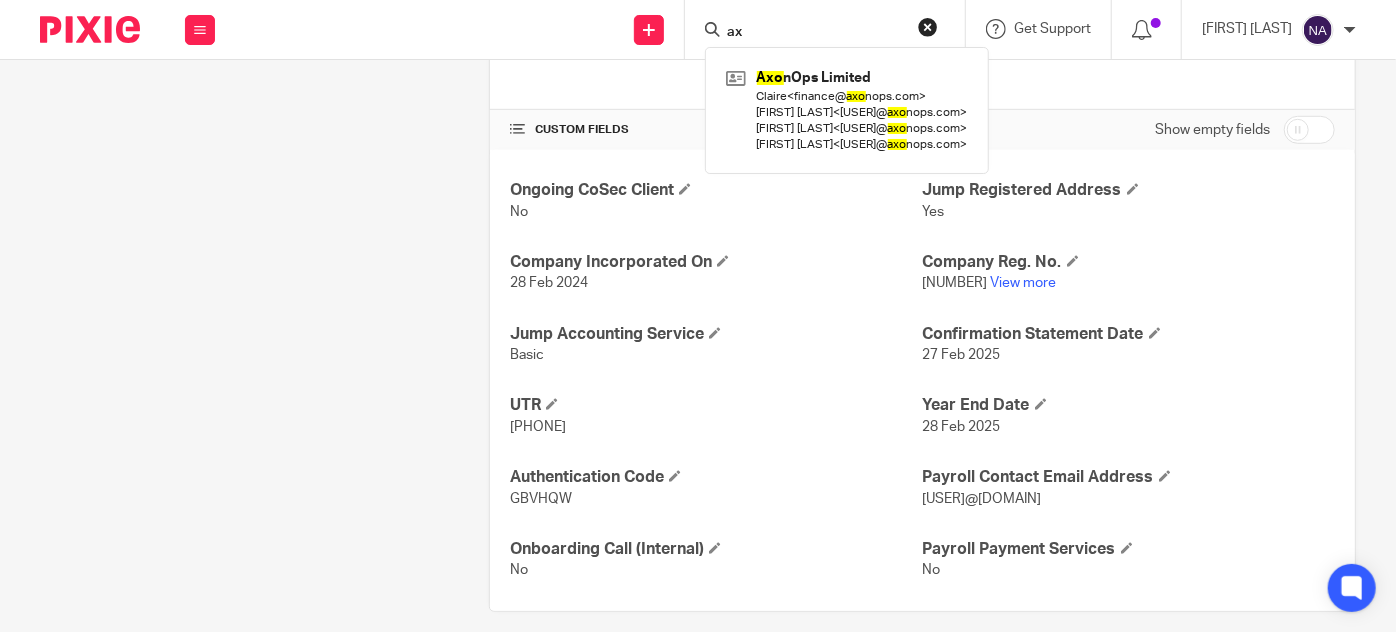 type on "a" 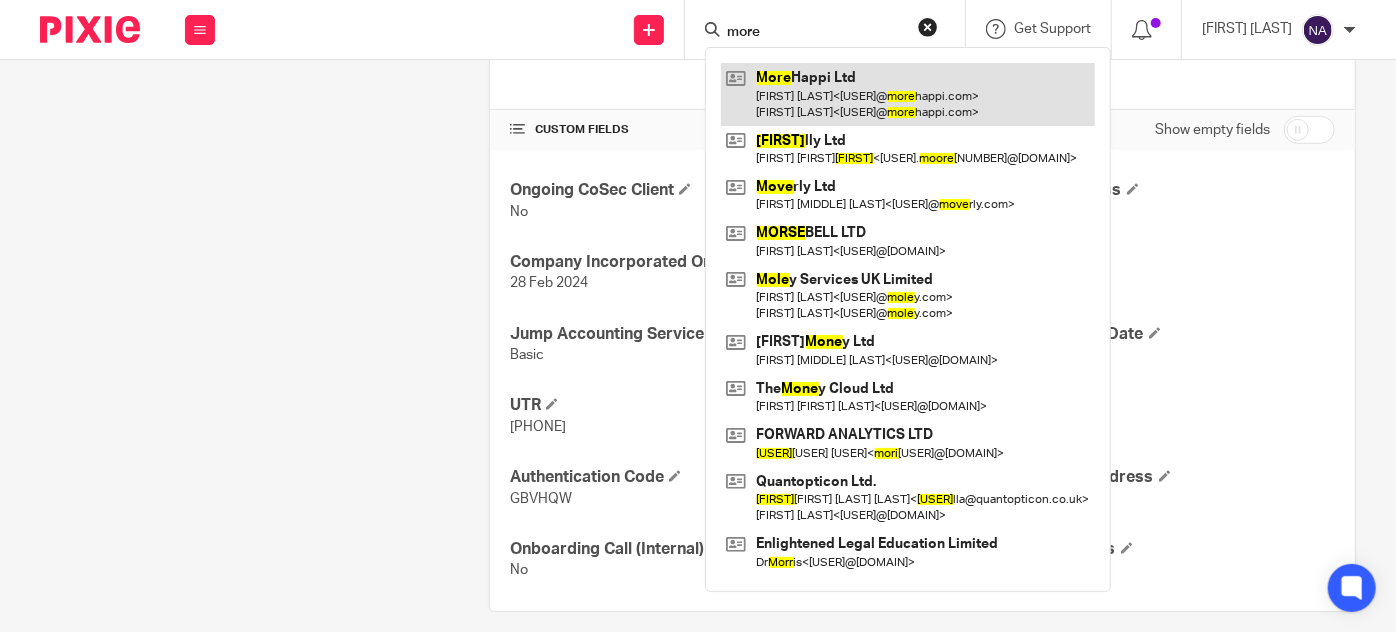type on "more" 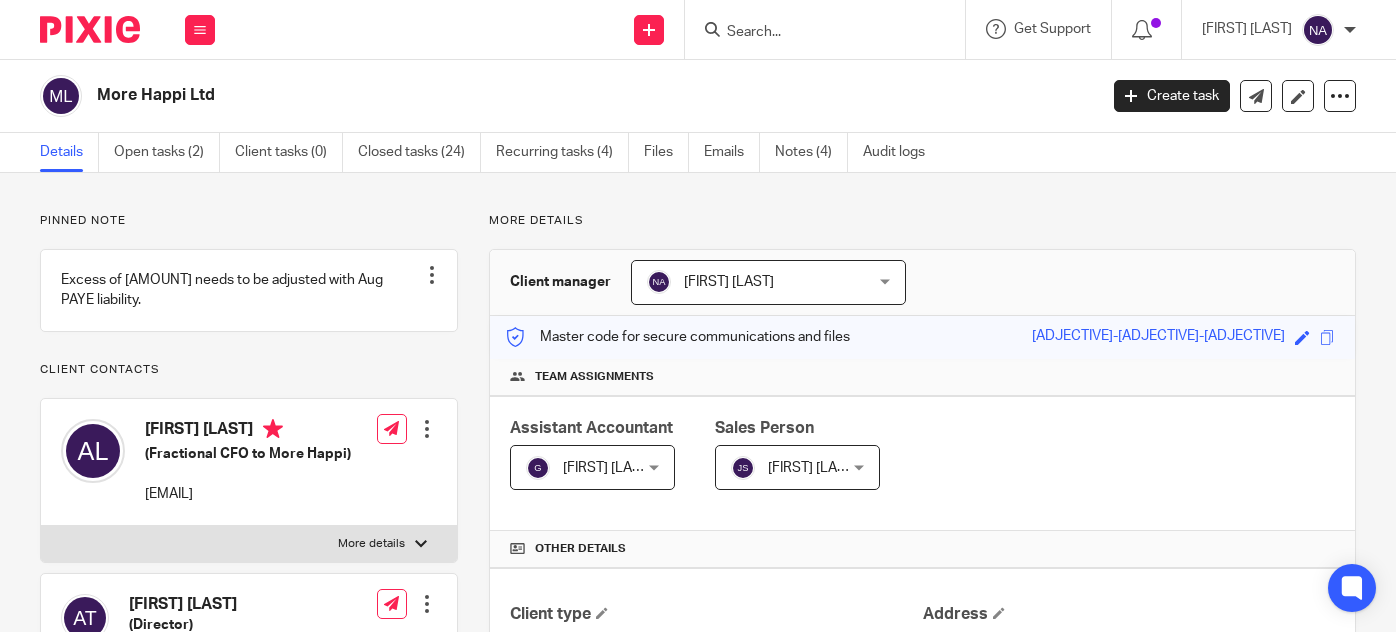 scroll, scrollTop: 0, scrollLeft: 0, axis: both 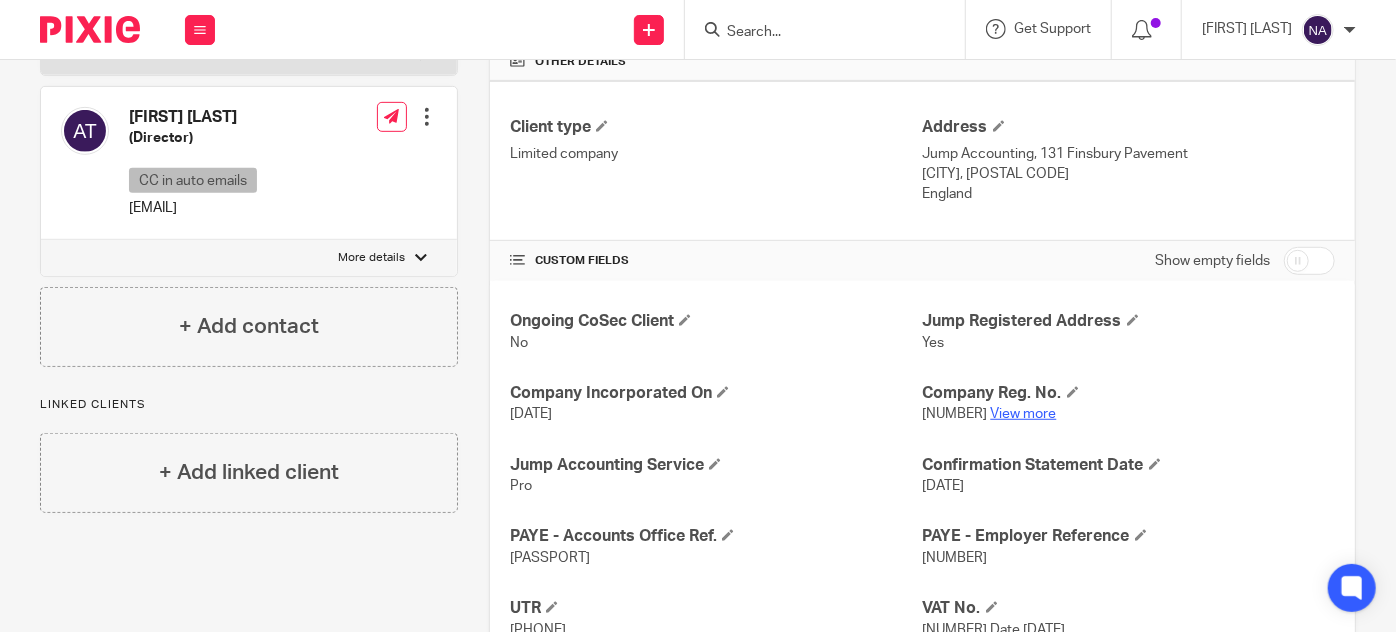 click on "View more" at bounding box center (1024, 414) 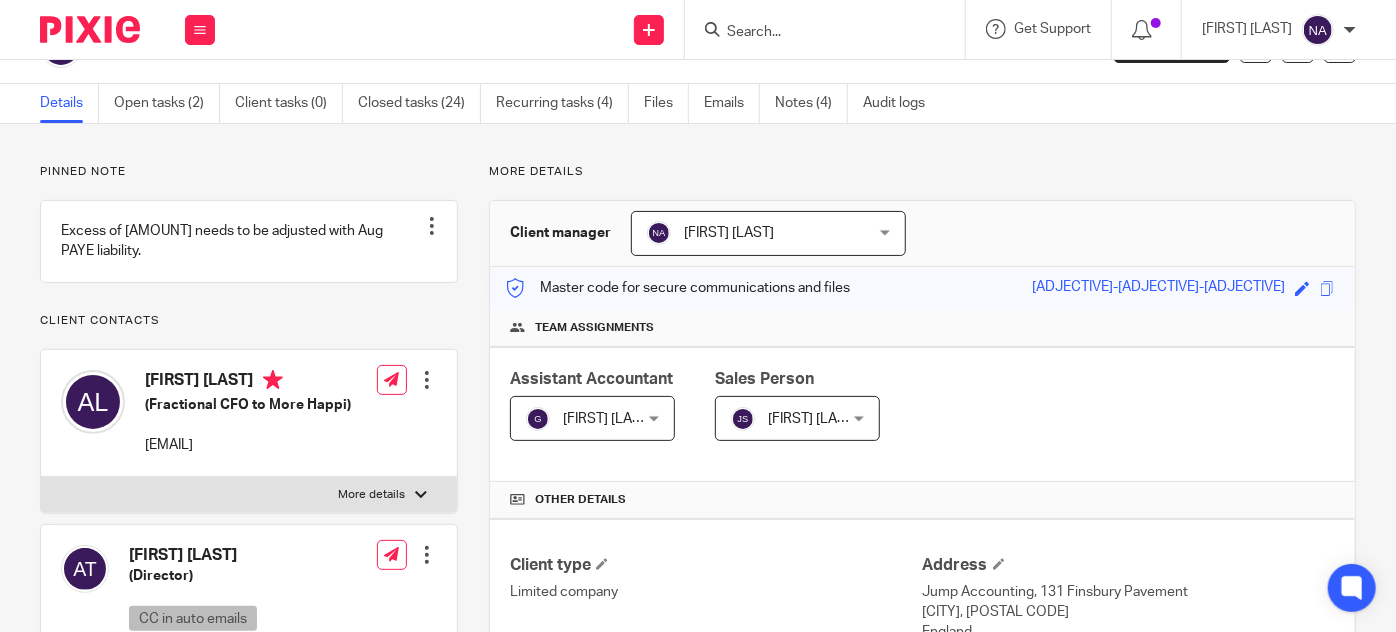 scroll, scrollTop: 0, scrollLeft: 0, axis: both 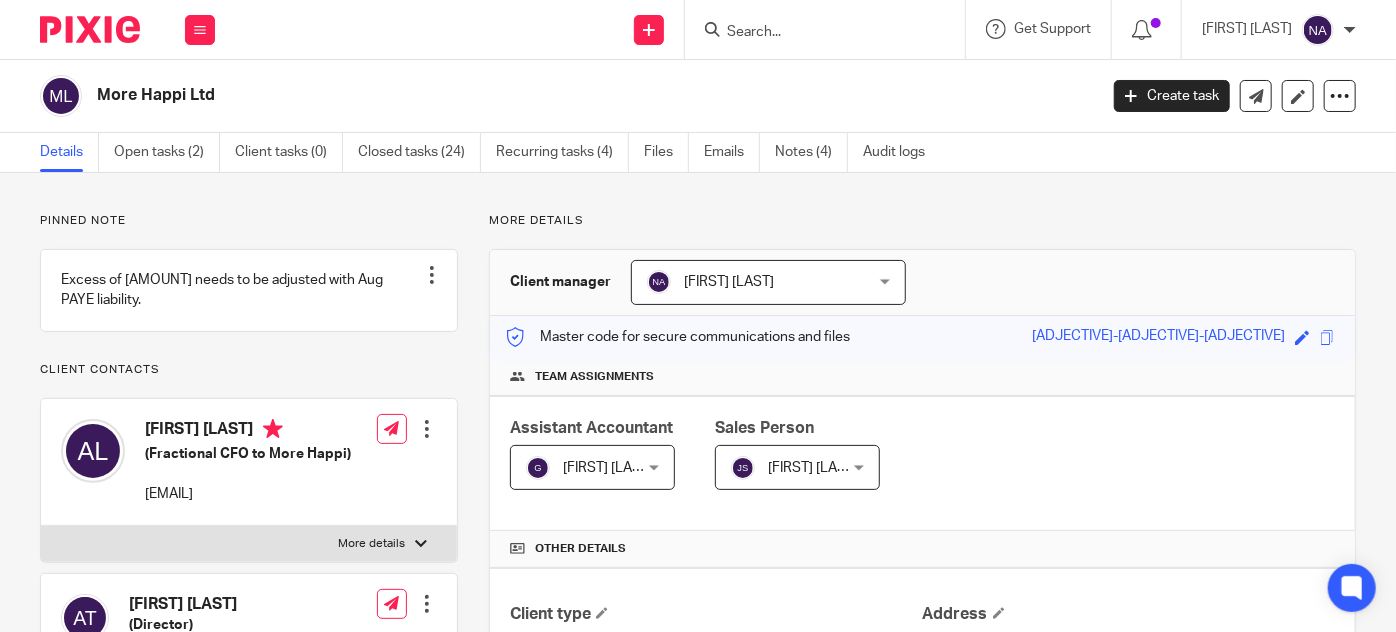 click at bounding box center [815, 33] 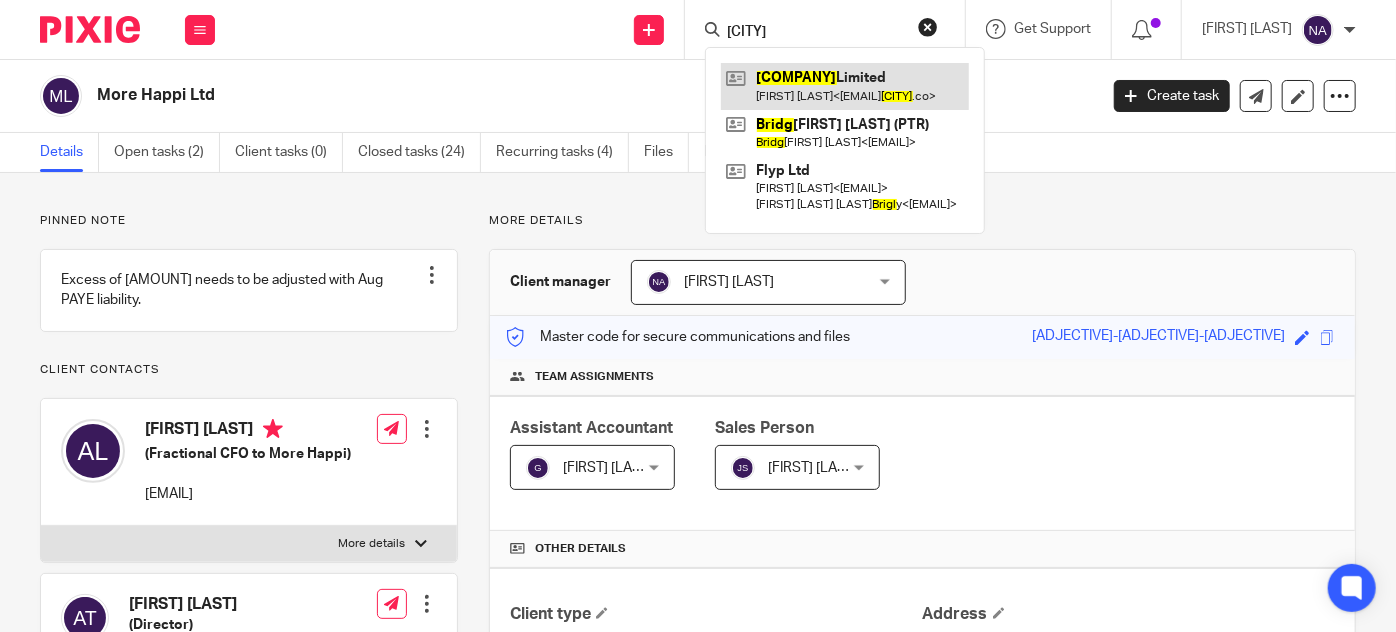 type on "bridl" 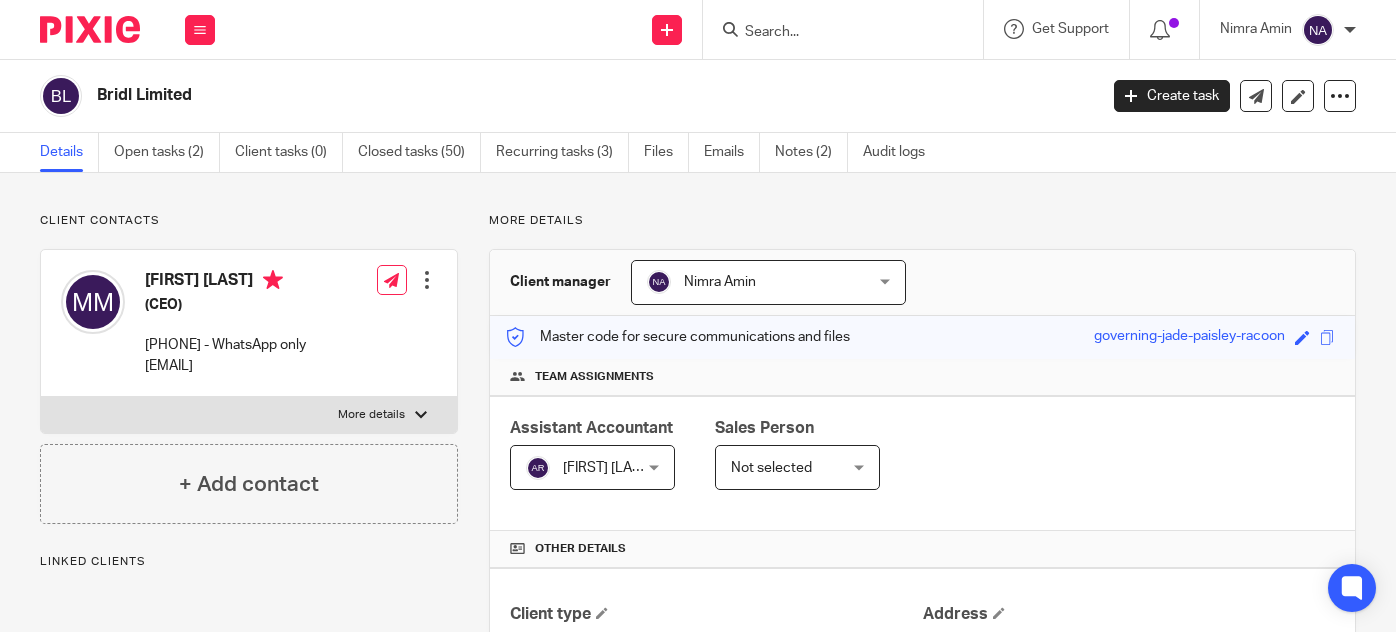 scroll, scrollTop: 0, scrollLeft: 0, axis: both 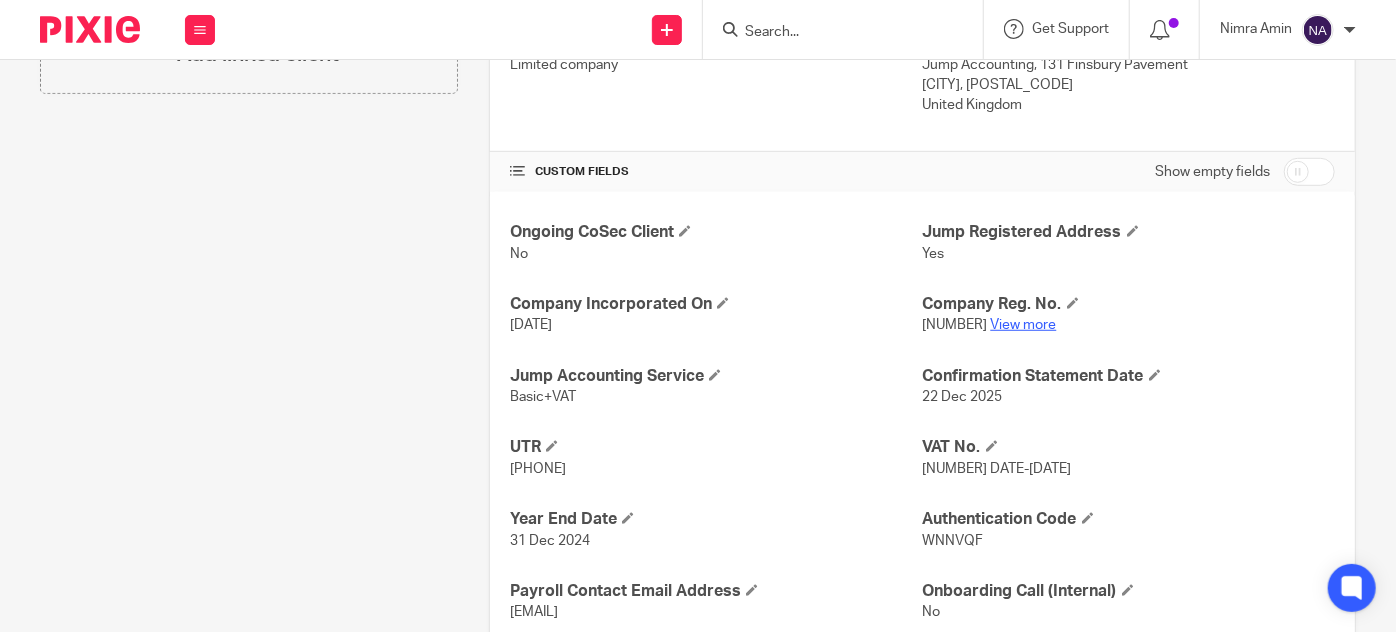 click on "View more" at bounding box center (1024, 325) 